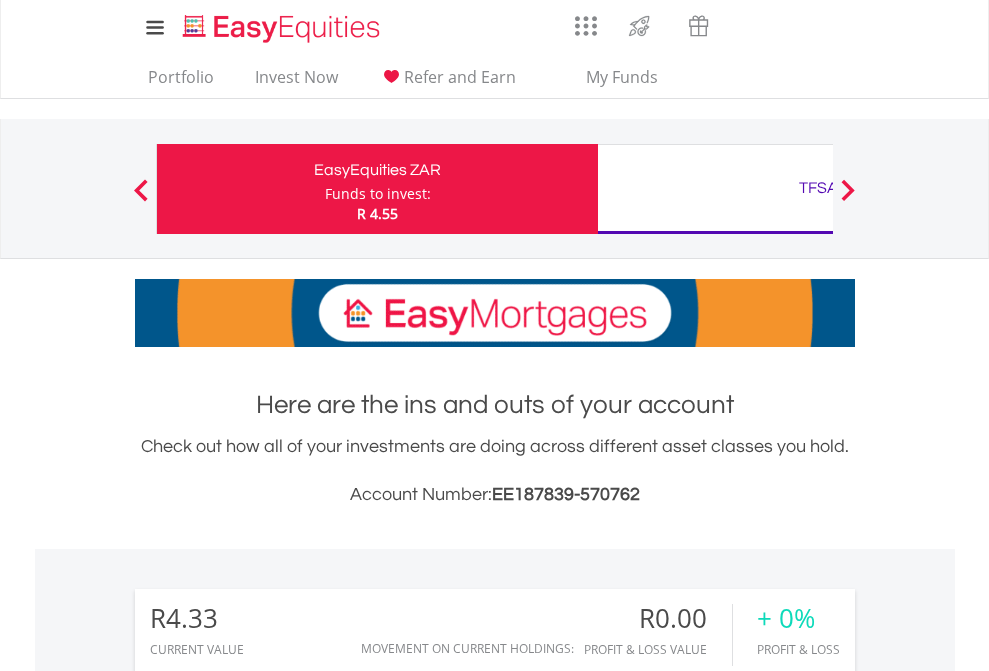 scroll, scrollTop: 0, scrollLeft: 0, axis: both 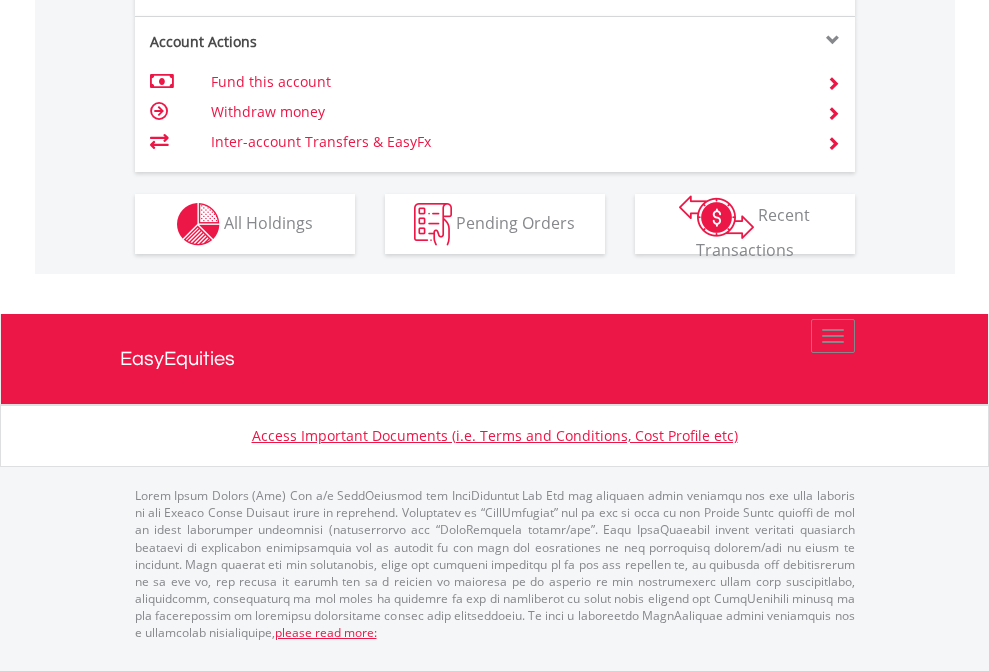 click on "Investment types" at bounding box center [706, -337] 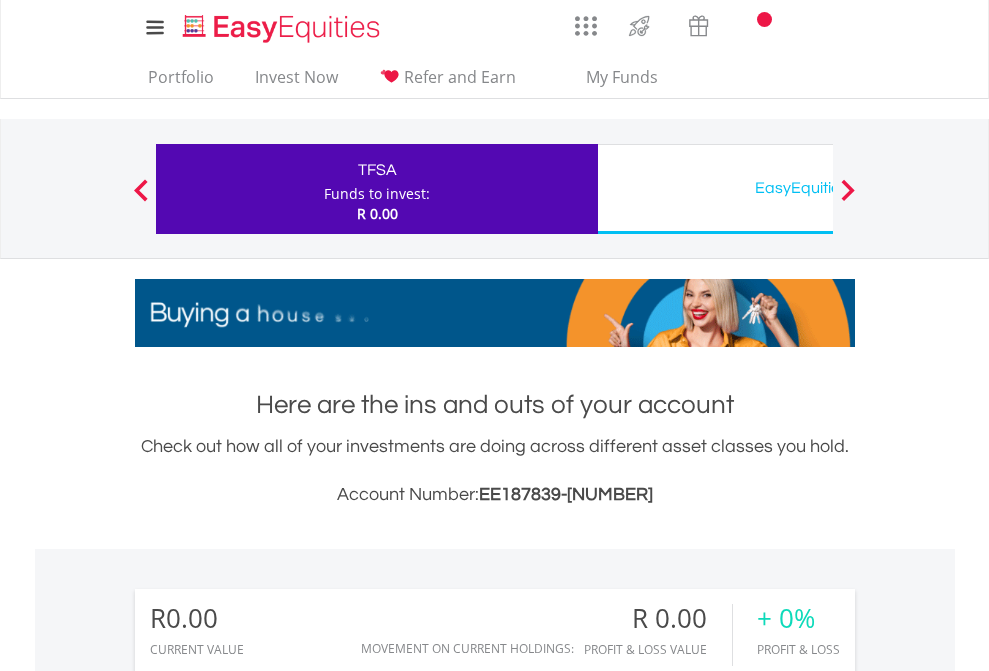 scroll, scrollTop: 0, scrollLeft: 0, axis: both 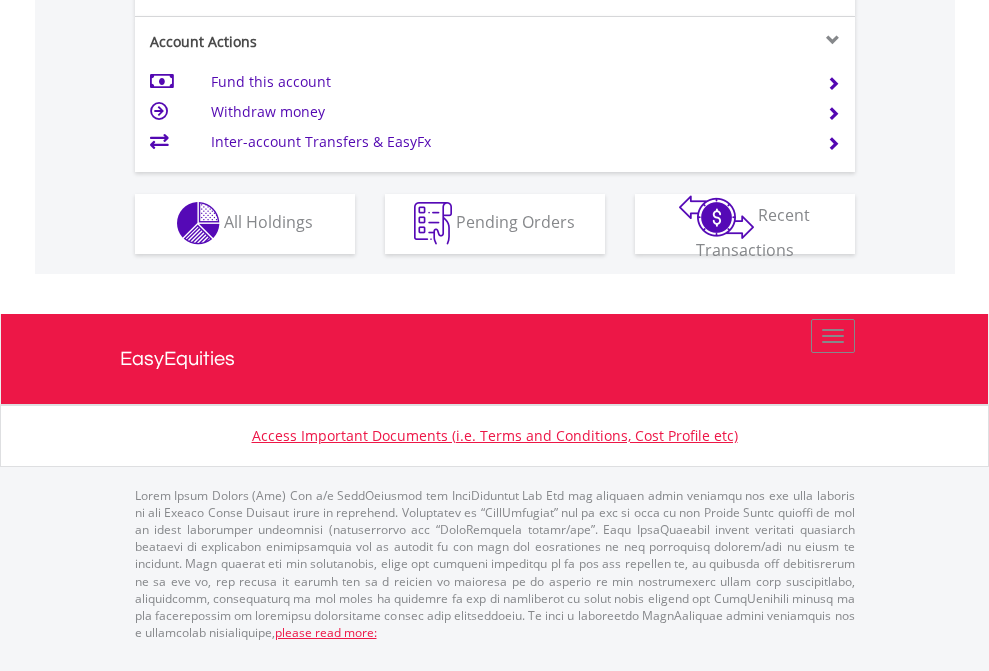 click on "Investment types" at bounding box center [706, -353] 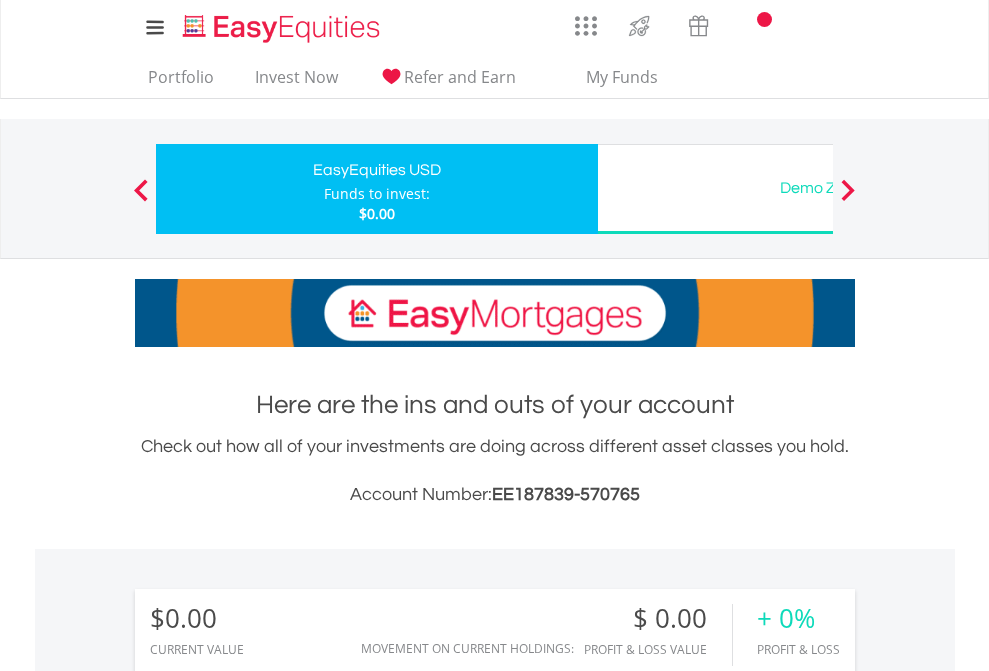 scroll, scrollTop: 0, scrollLeft: 0, axis: both 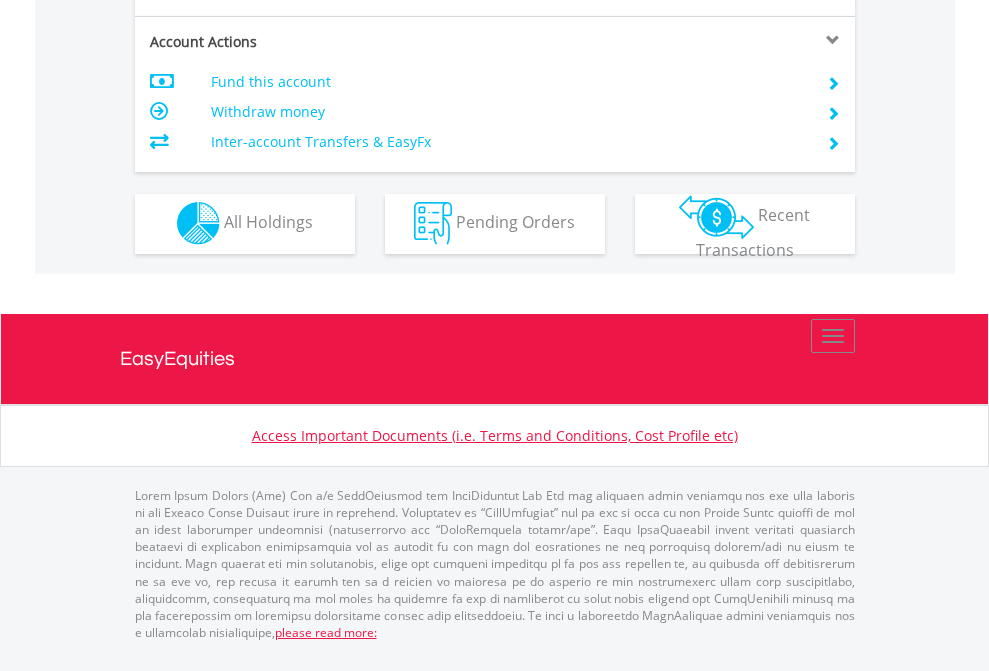 click on "Investment types" at bounding box center (706, -353) 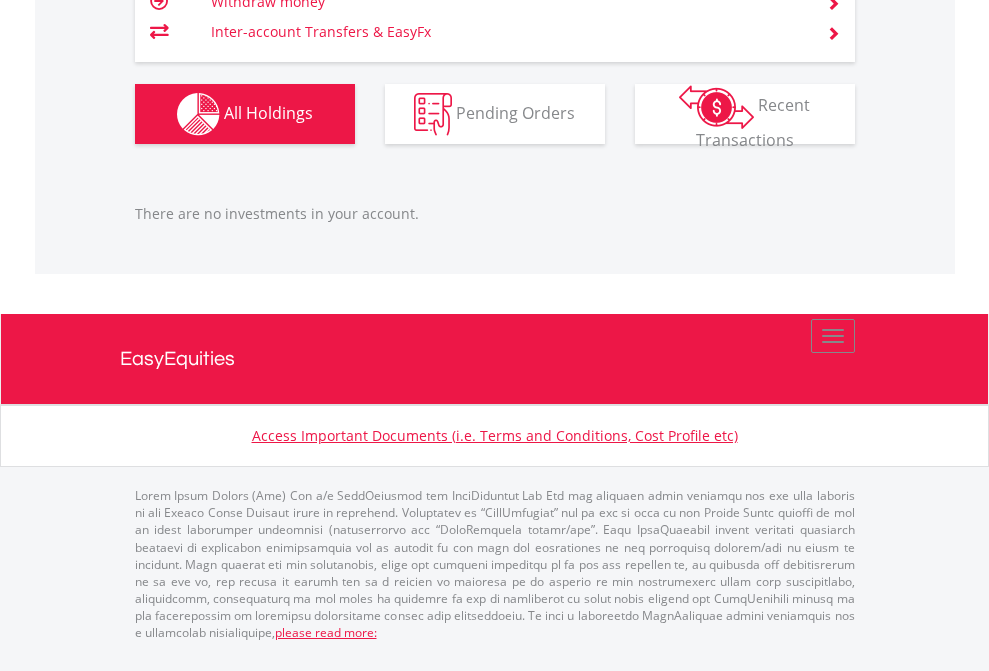 scroll, scrollTop: 1987, scrollLeft: 0, axis: vertical 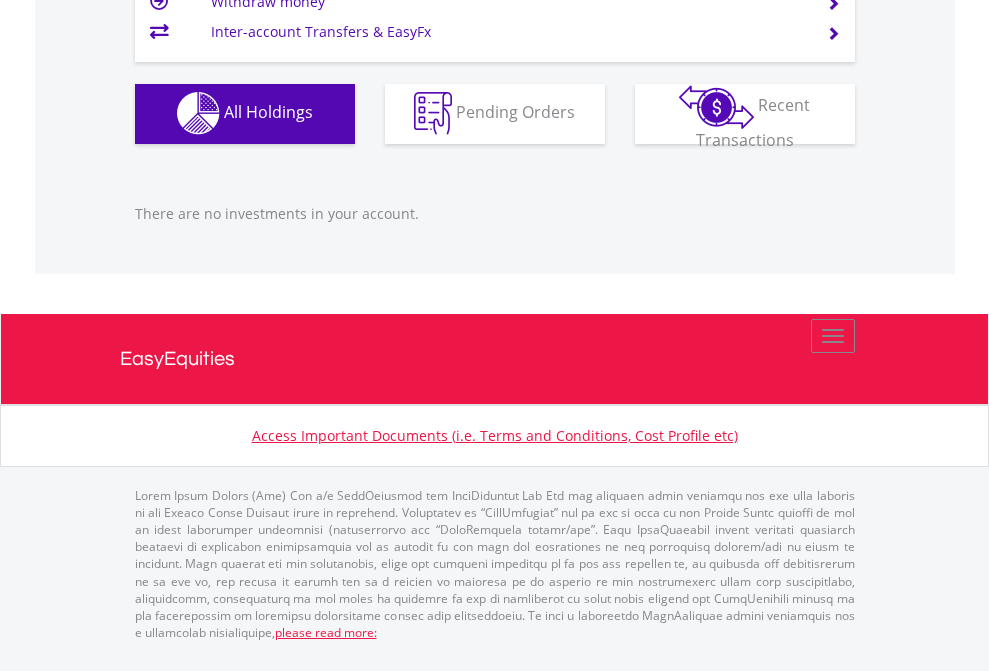 click on "EasyEquities USD" at bounding box center [818, -1142] 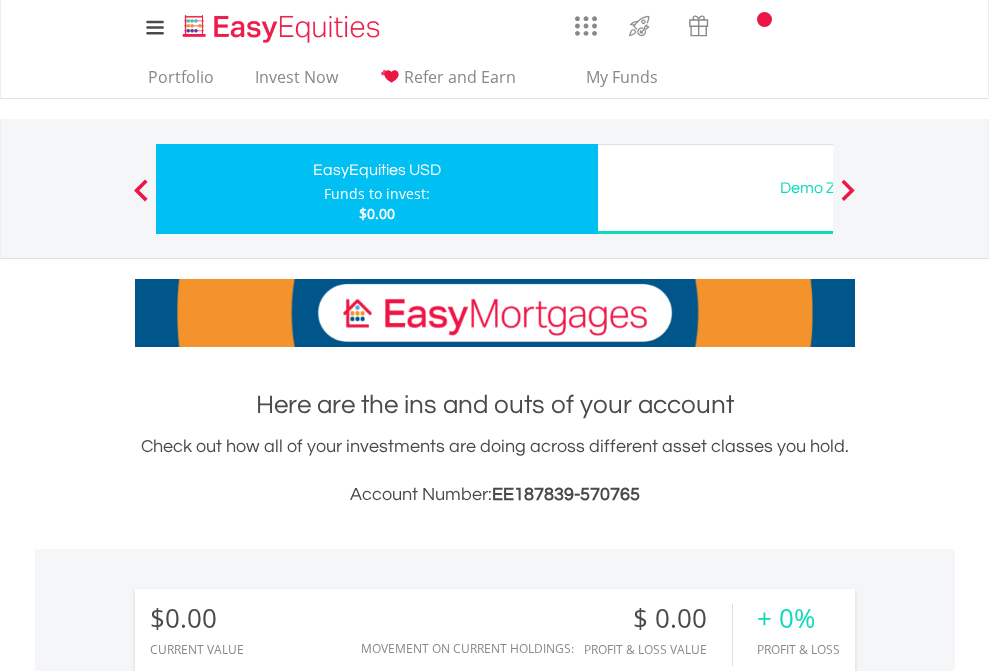 scroll, scrollTop: 1486, scrollLeft: 0, axis: vertical 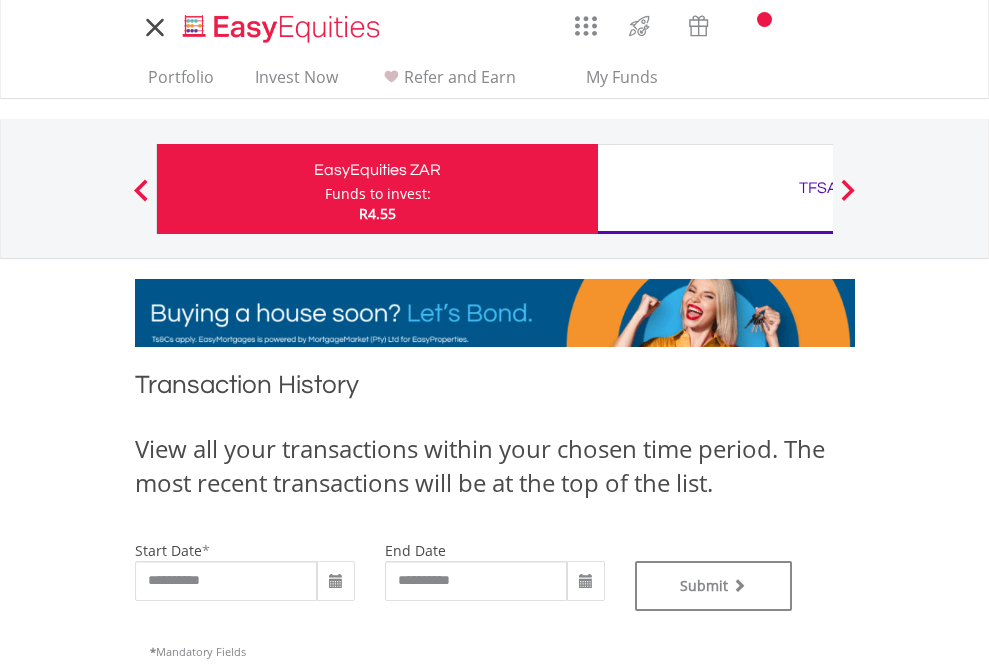type on "**********" 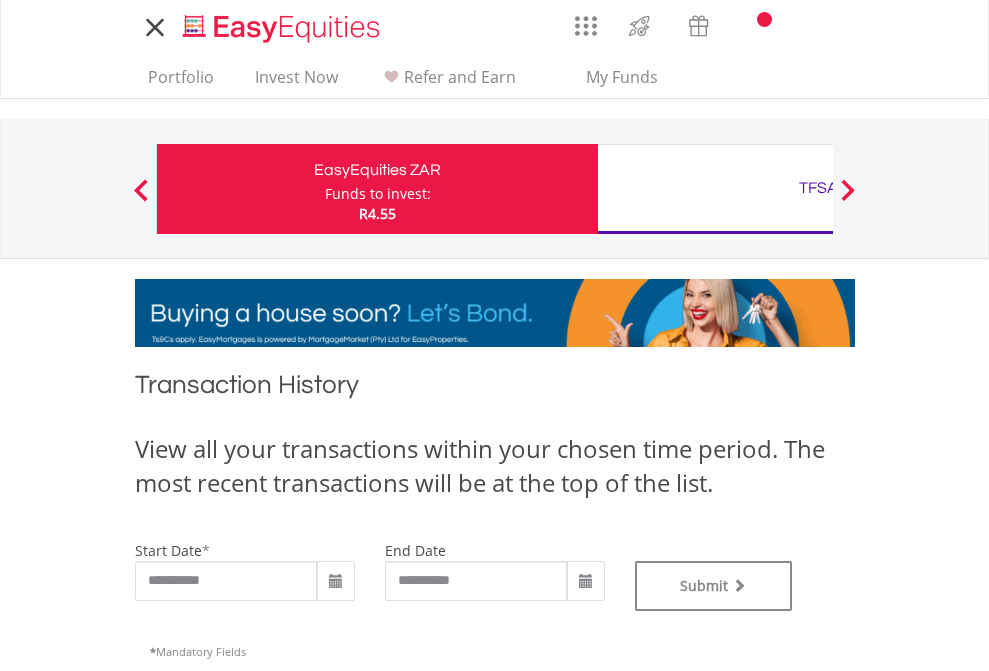 type on "**********" 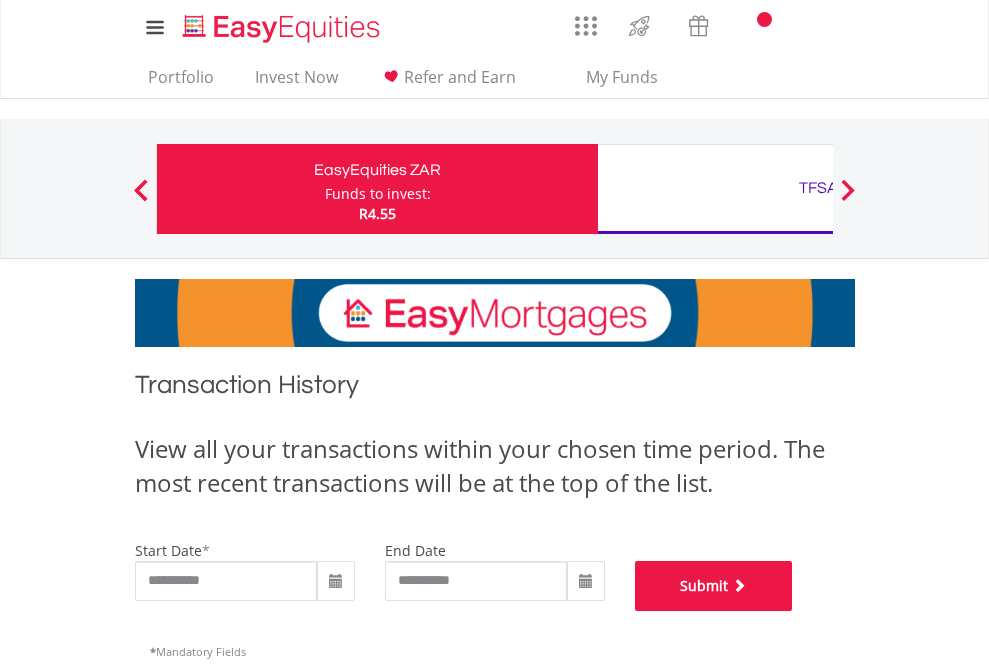 click on "Submit" at bounding box center [714, 586] 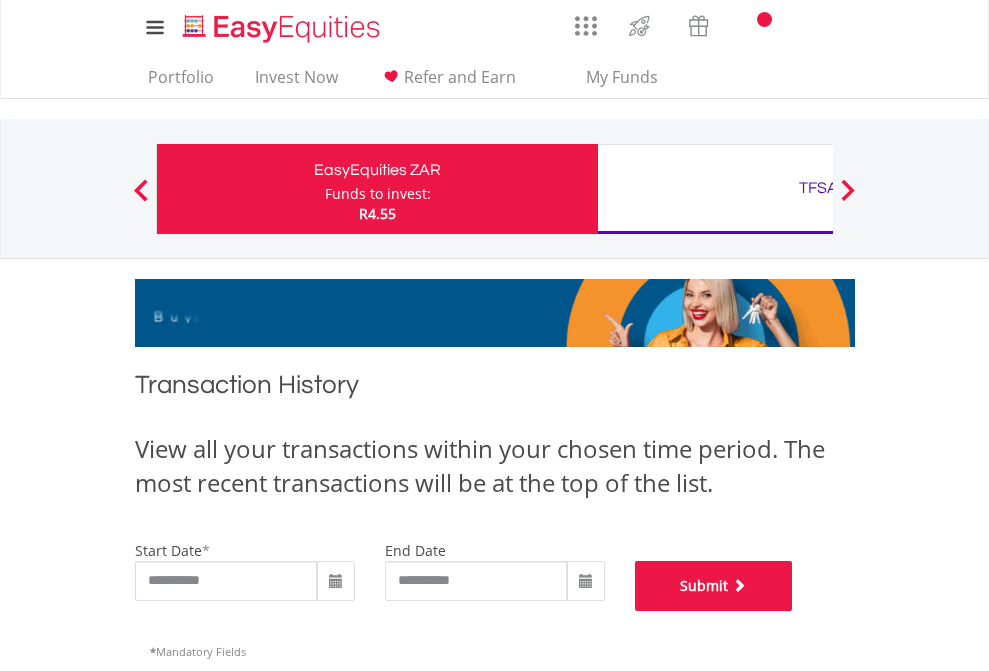 scroll, scrollTop: 811, scrollLeft: 0, axis: vertical 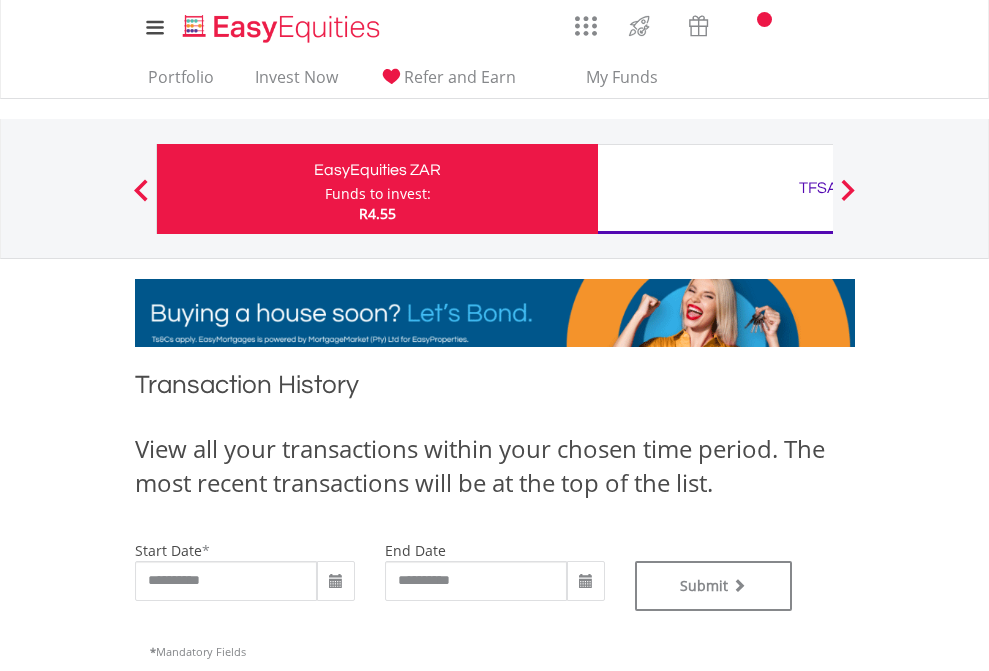 click on "TFSA" at bounding box center (818, 188) 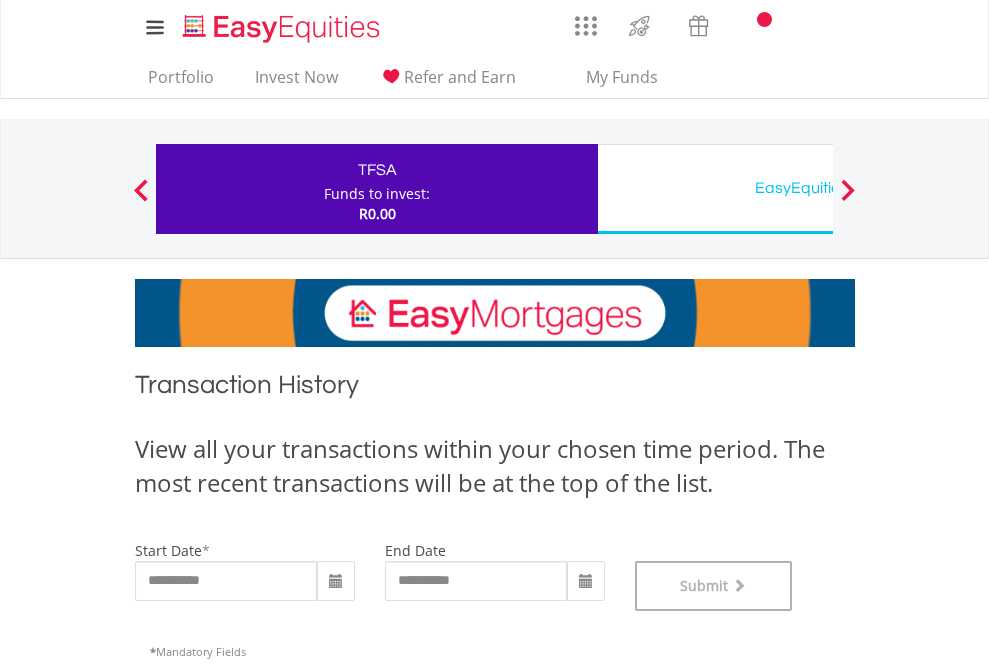 scroll, scrollTop: 811, scrollLeft: 0, axis: vertical 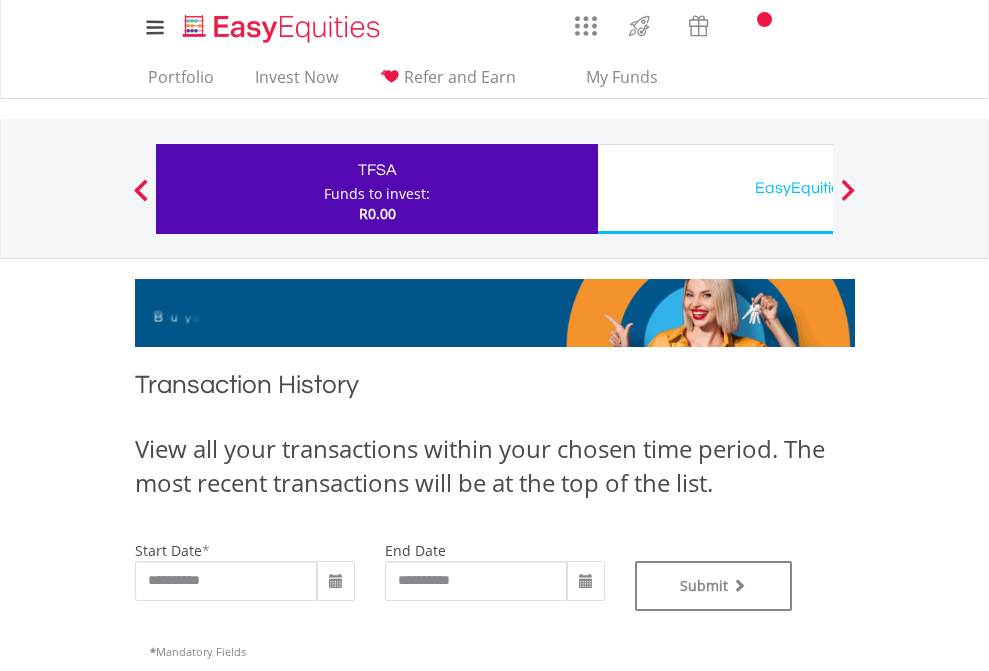 click on "EasyEquities USD" at bounding box center (818, 188) 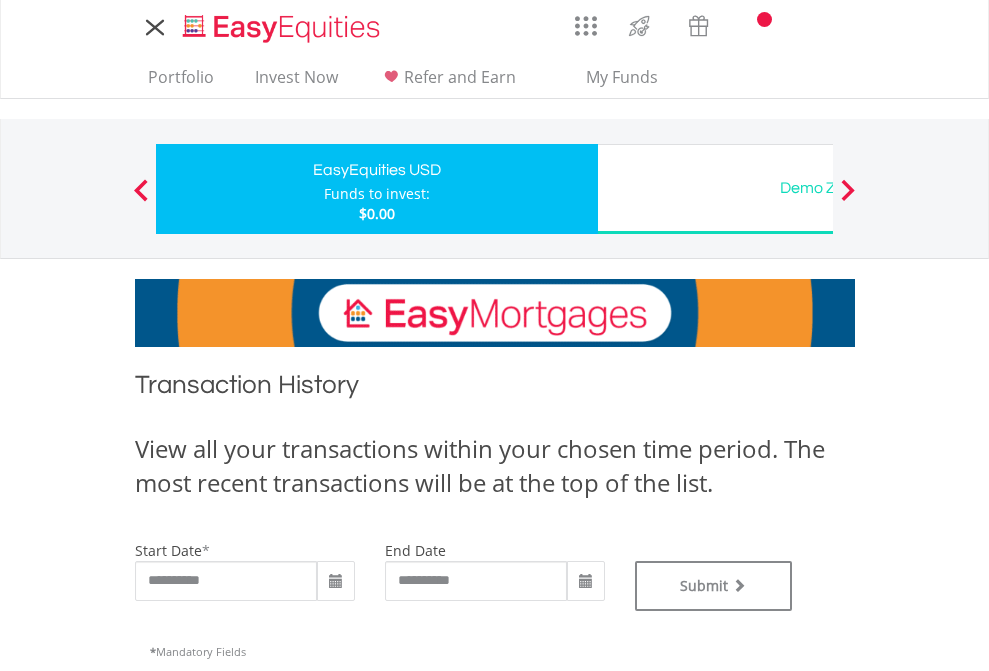 scroll, scrollTop: 0, scrollLeft: 0, axis: both 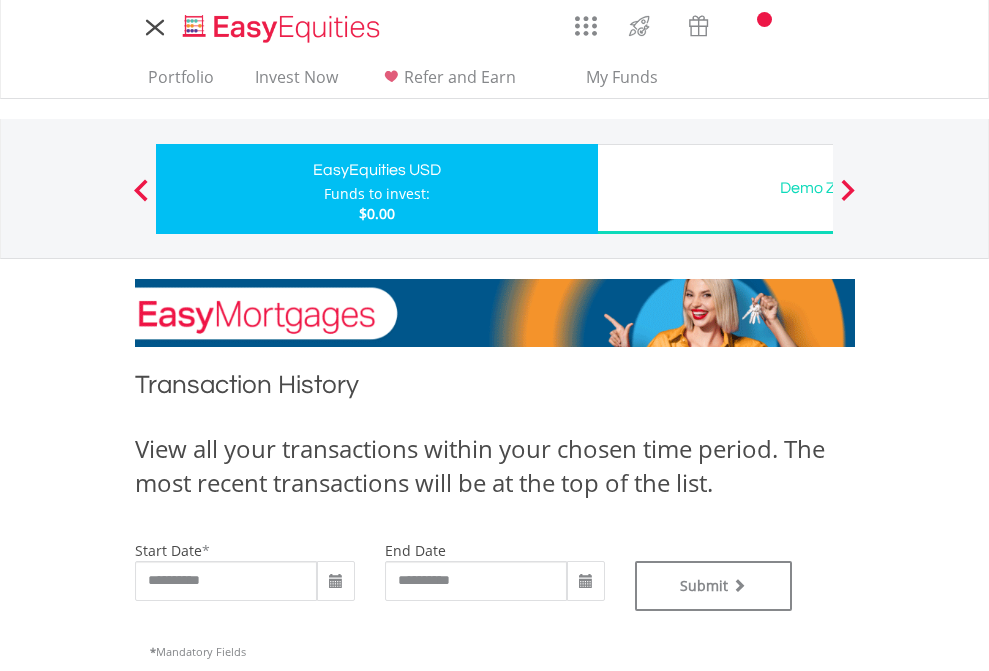 type on "**********" 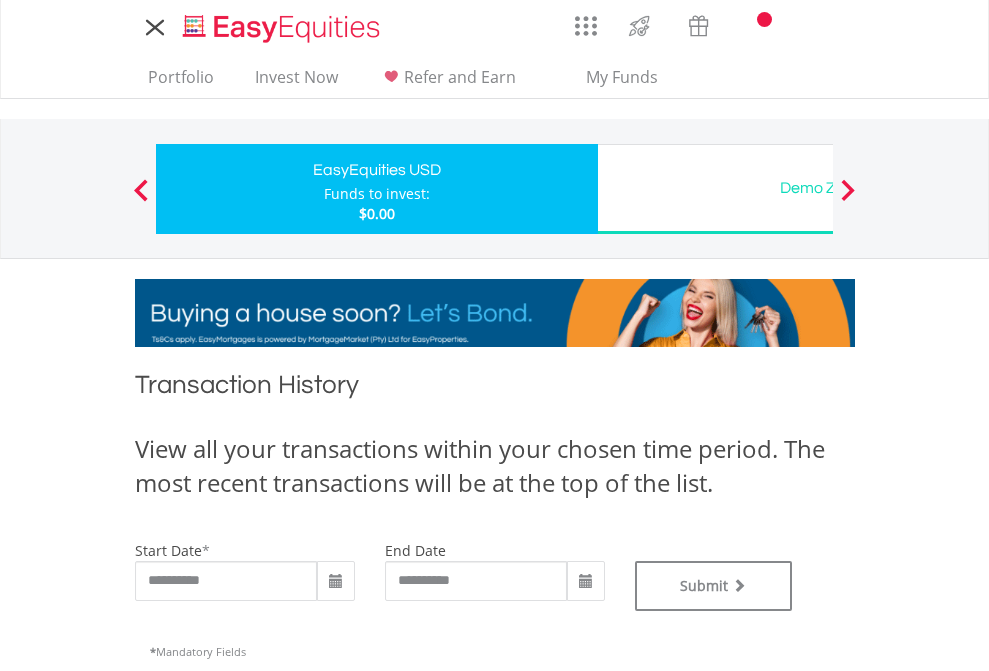 type on "**********" 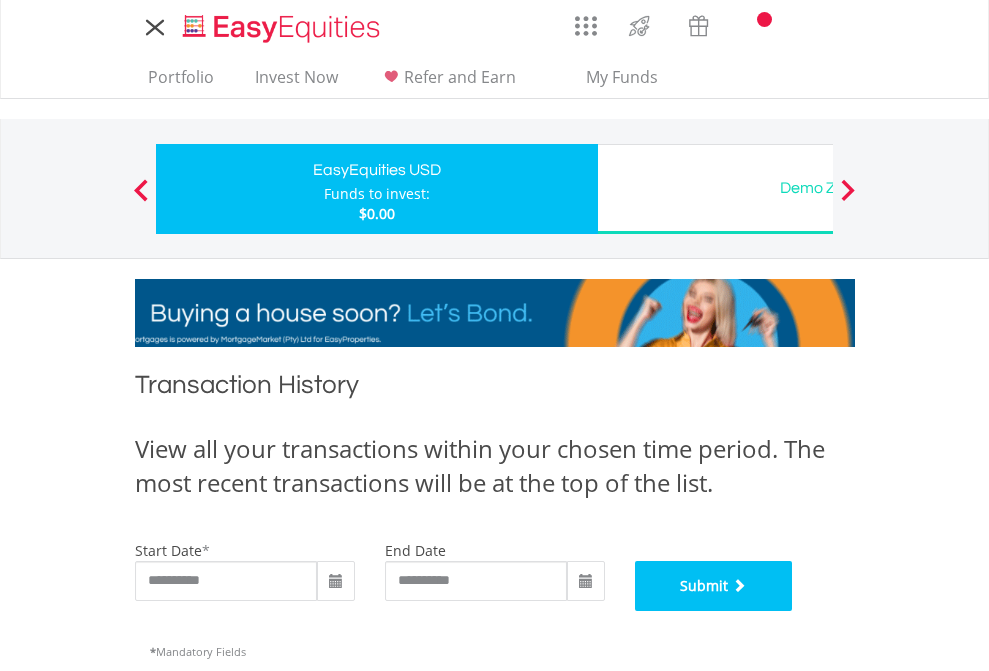 click on "Submit" at bounding box center [714, 586] 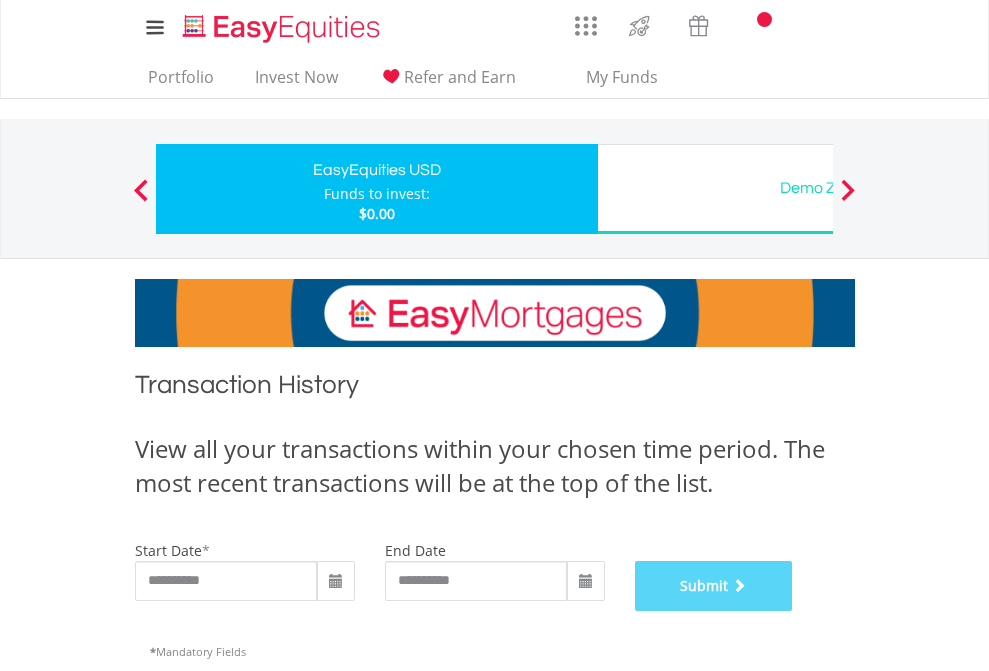 scroll, scrollTop: 811, scrollLeft: 0, axis: vertical 